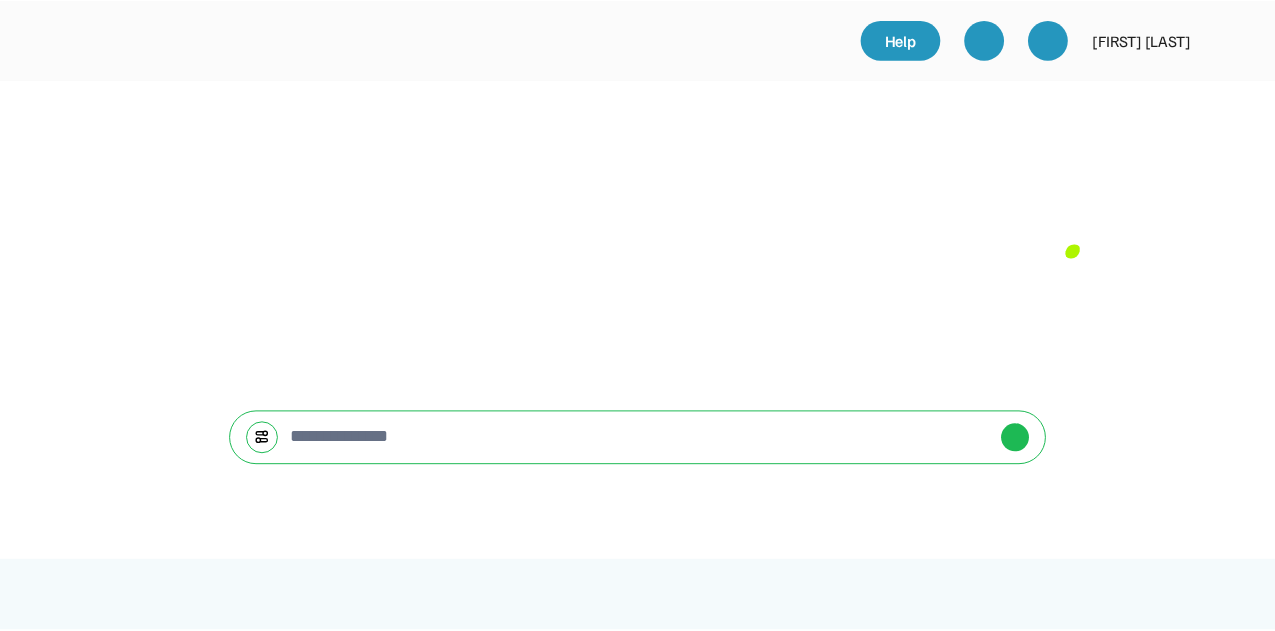 scroll, scrollTop: 0, scrollLeft: 0, axis: both 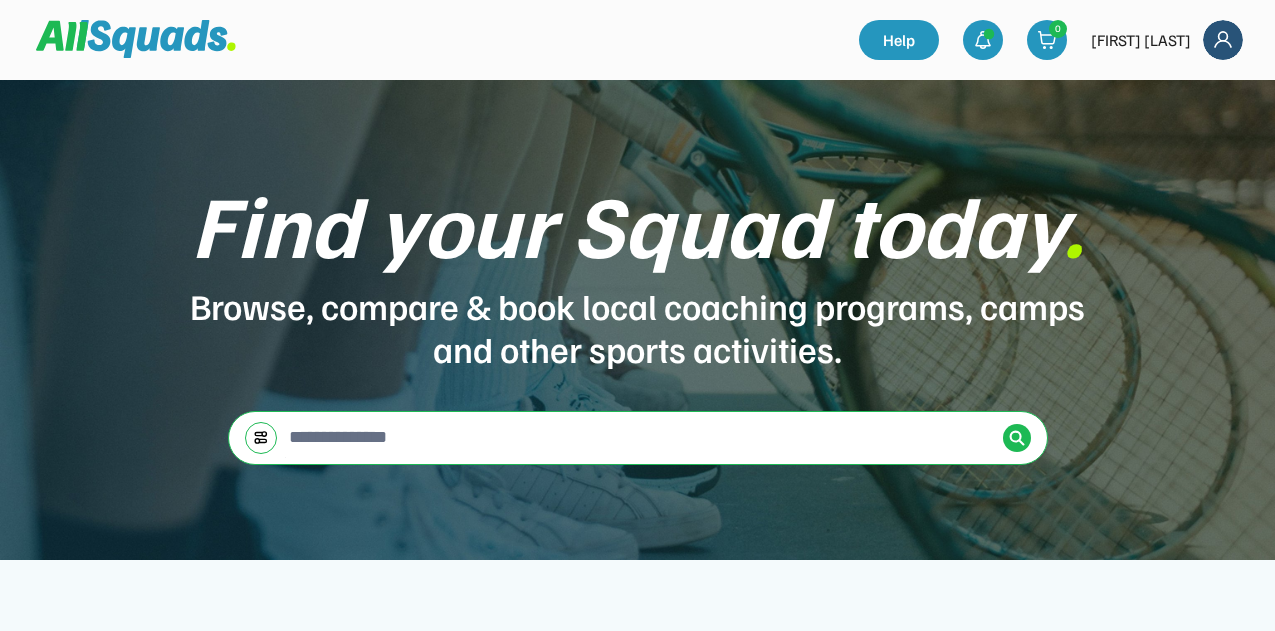click at bounding box center (640, 437) 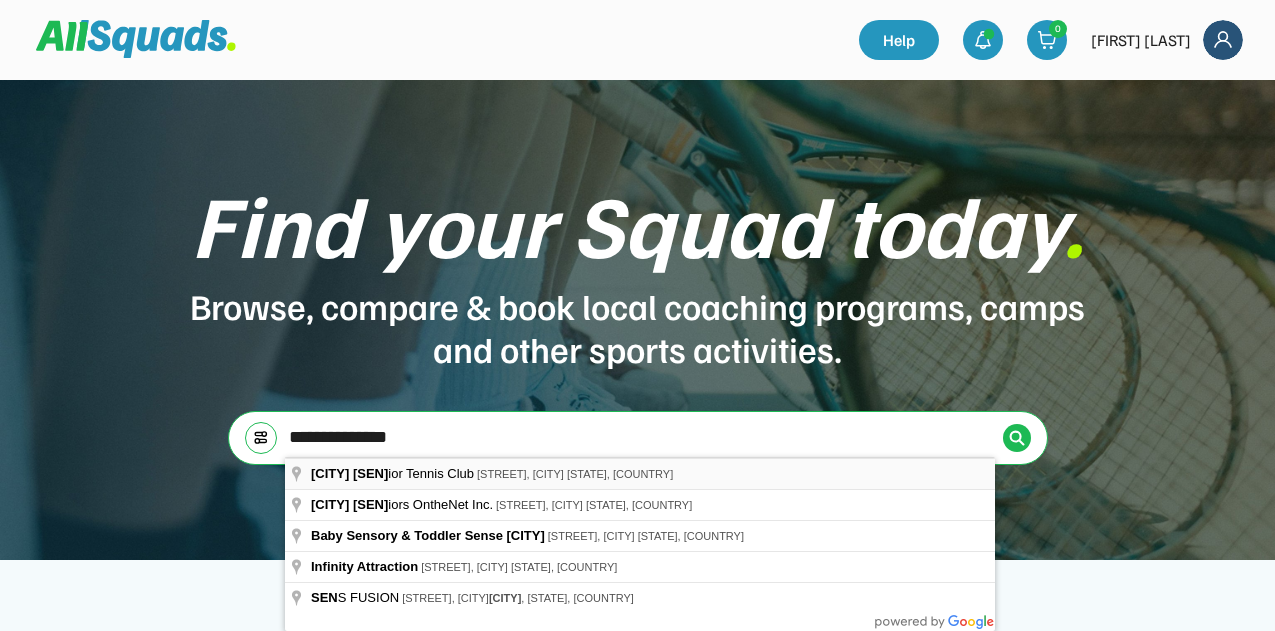 type on "**********" 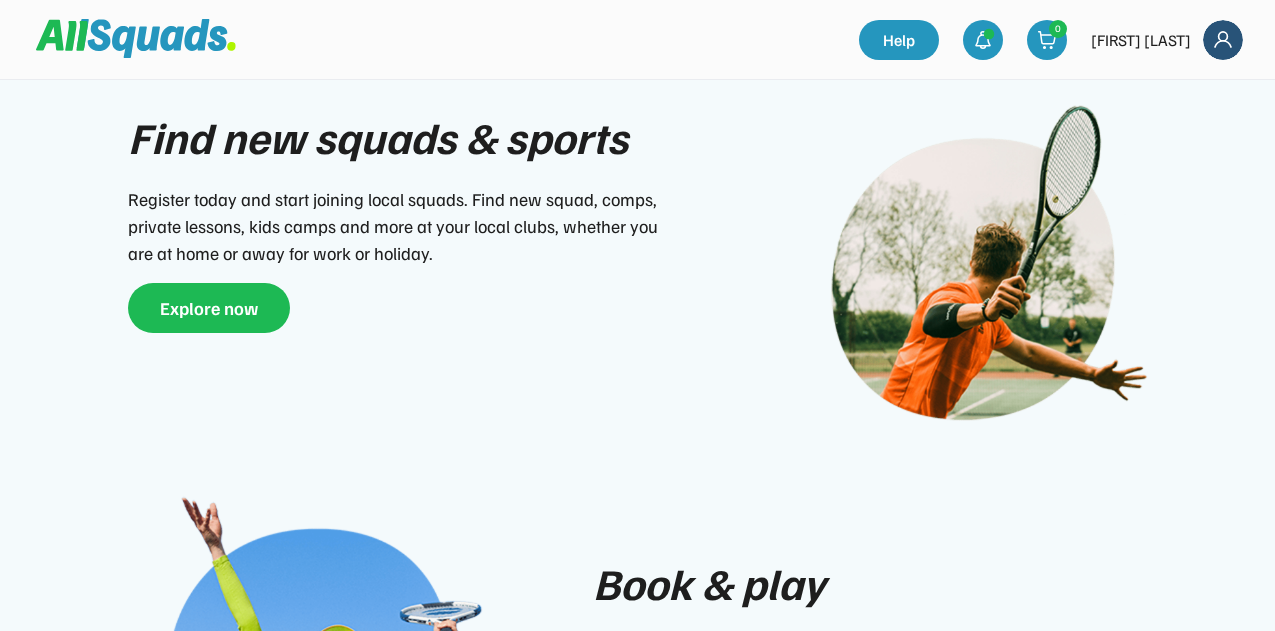 scroll, scrollTop: 400, scrollLeft: 0, axis: vertical 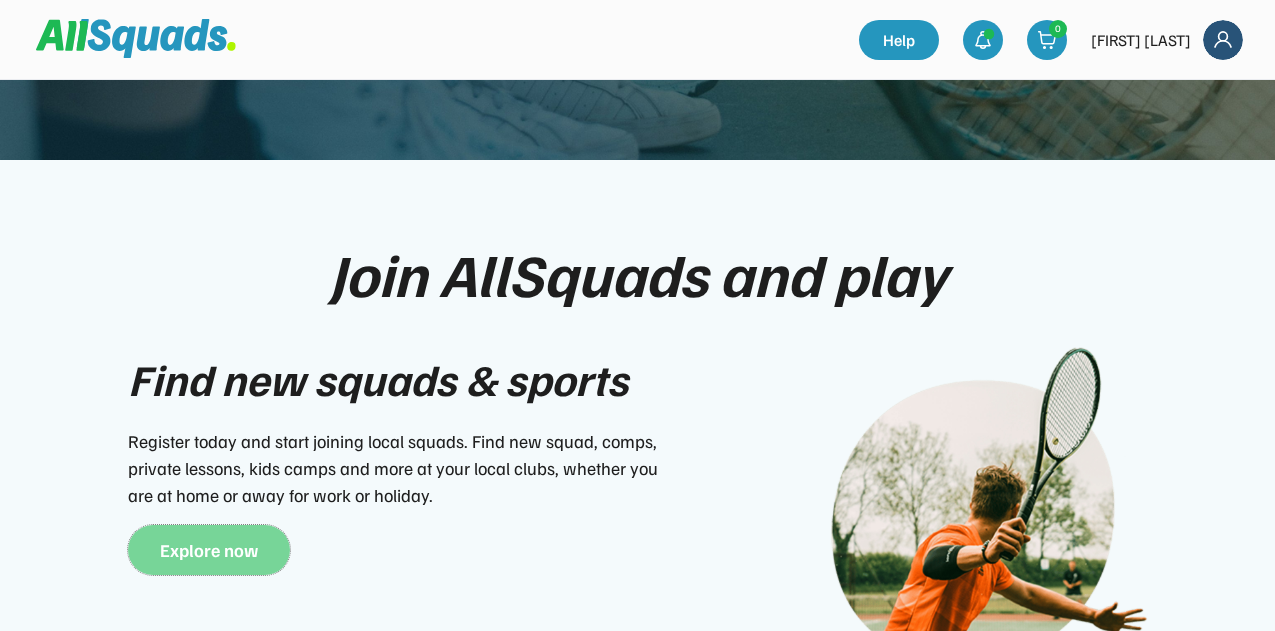 click on "Explore now" at bounding box center (209, 550) 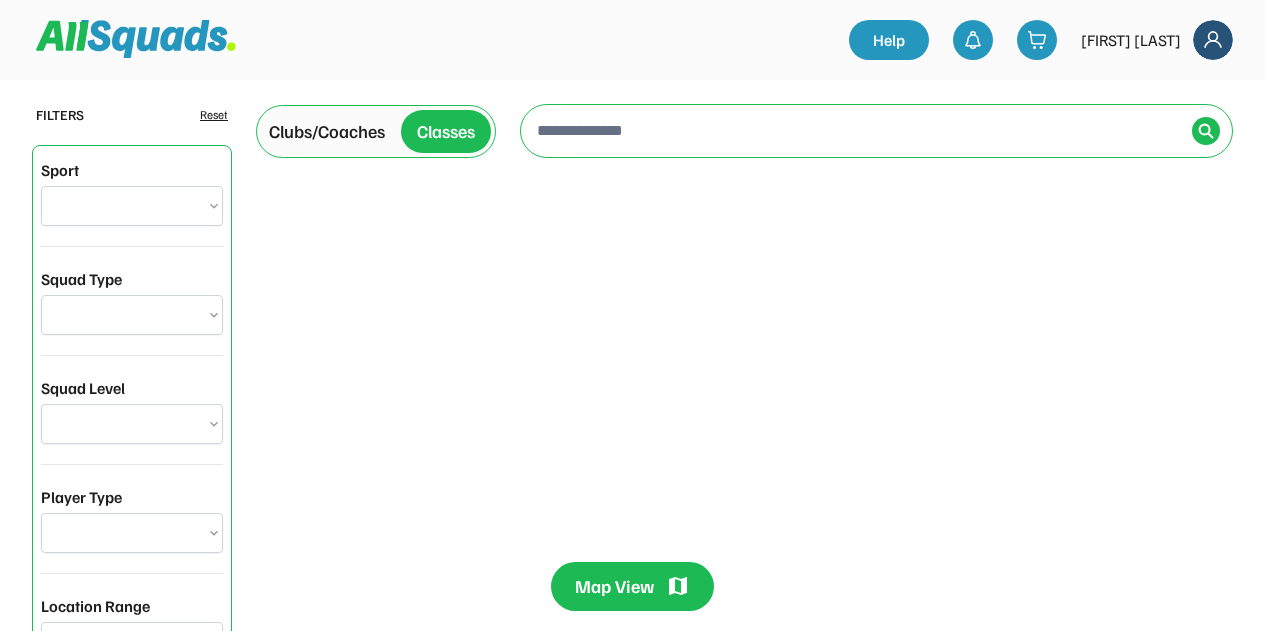 scroll, scrollTop: 0, scrollLeft: 0, axis: both 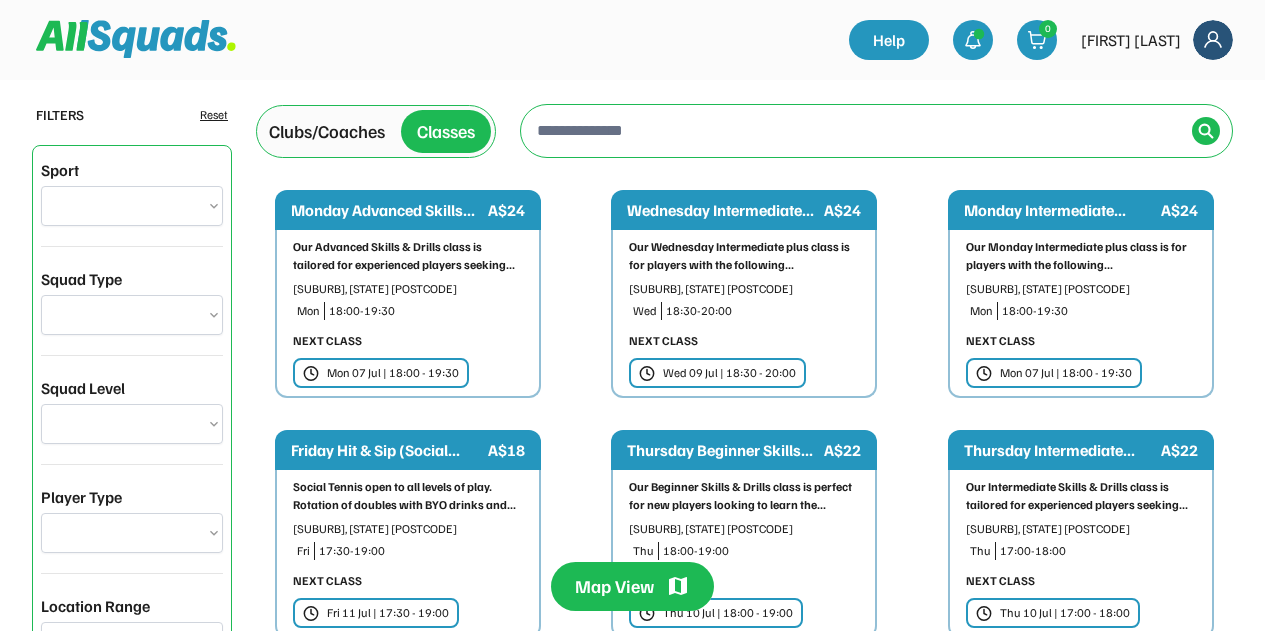 click at bounding box center [858, 130] 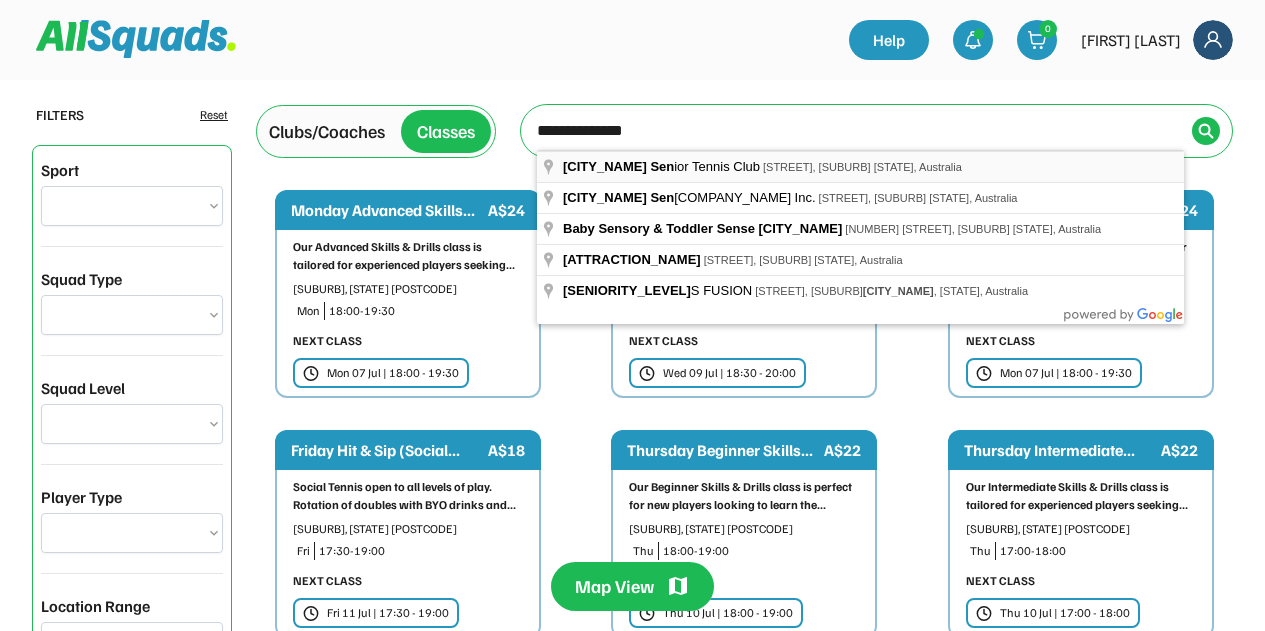 type on "**********" 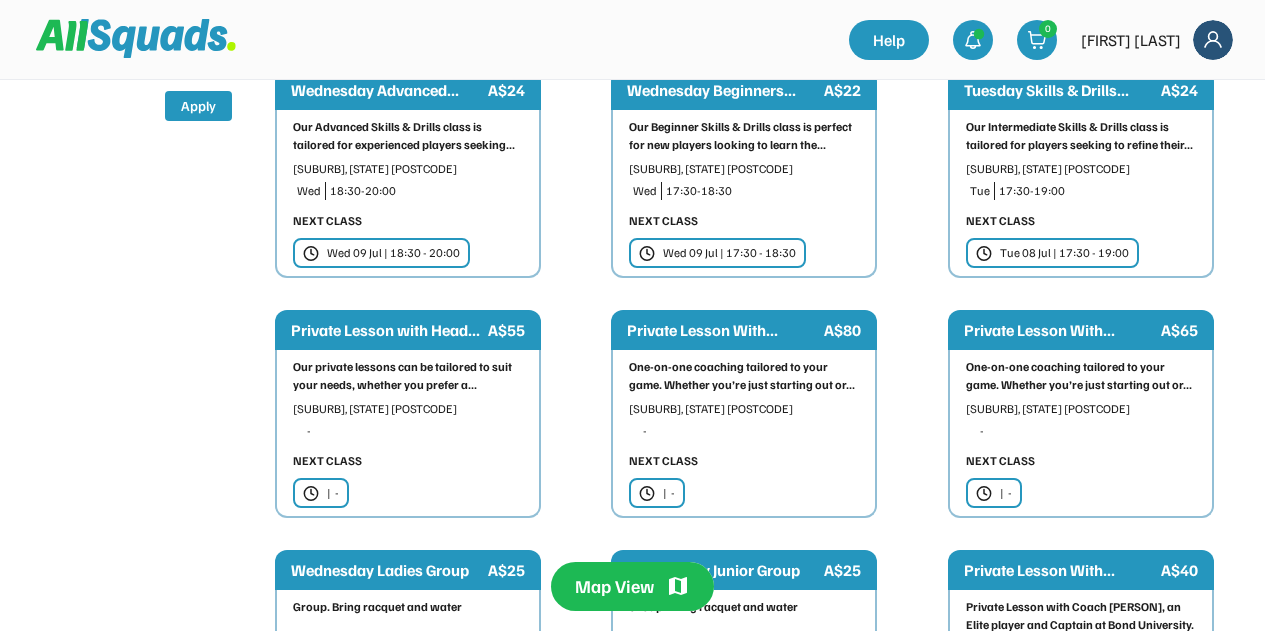 scroll, scrollTop: 0, scrollLeft: 0, axis: both 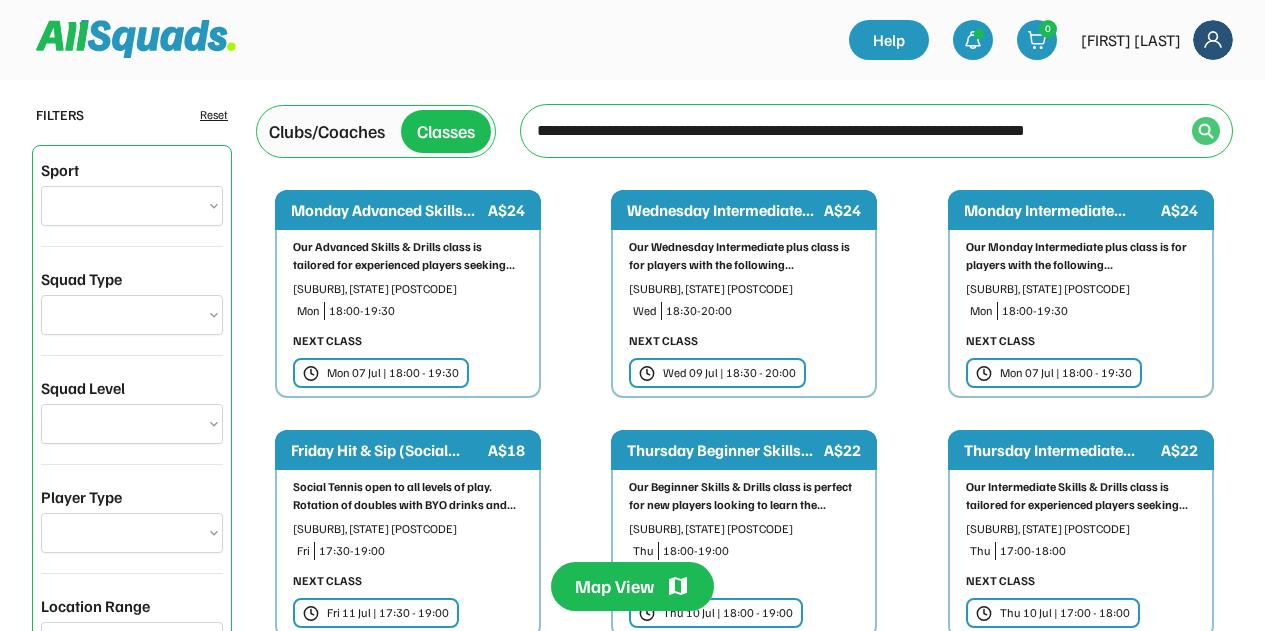click at bounding box center [1206, 131] 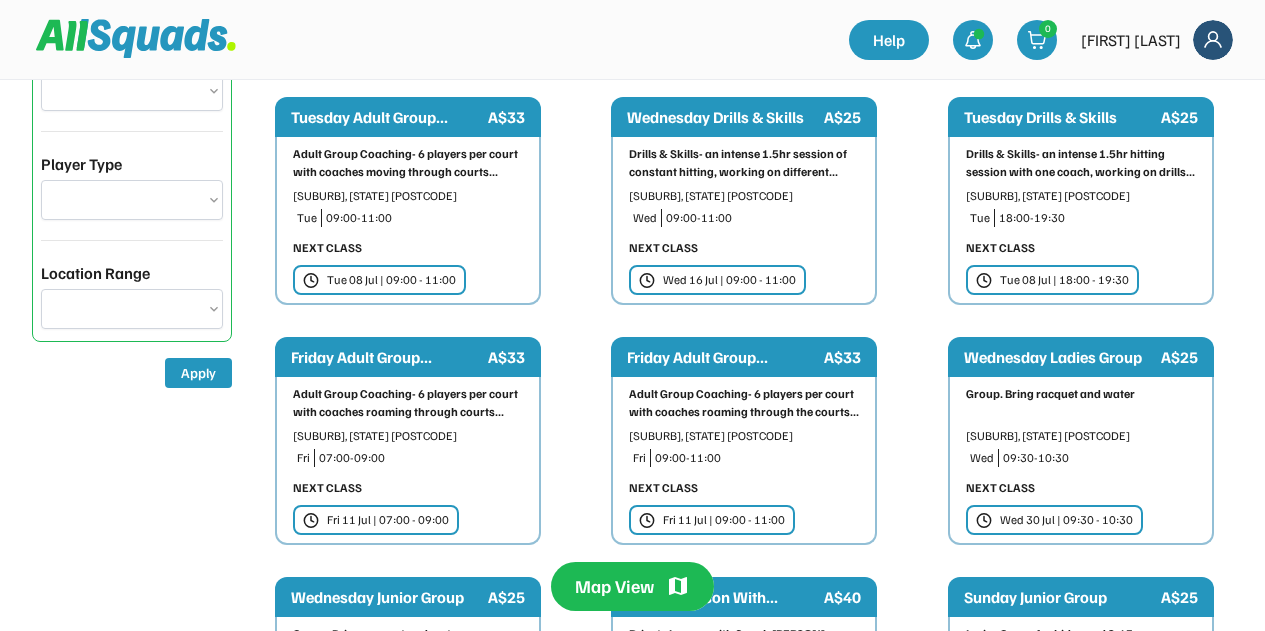 scroll, scrollTop: 400, scrollLeft: 0, axis: vertical 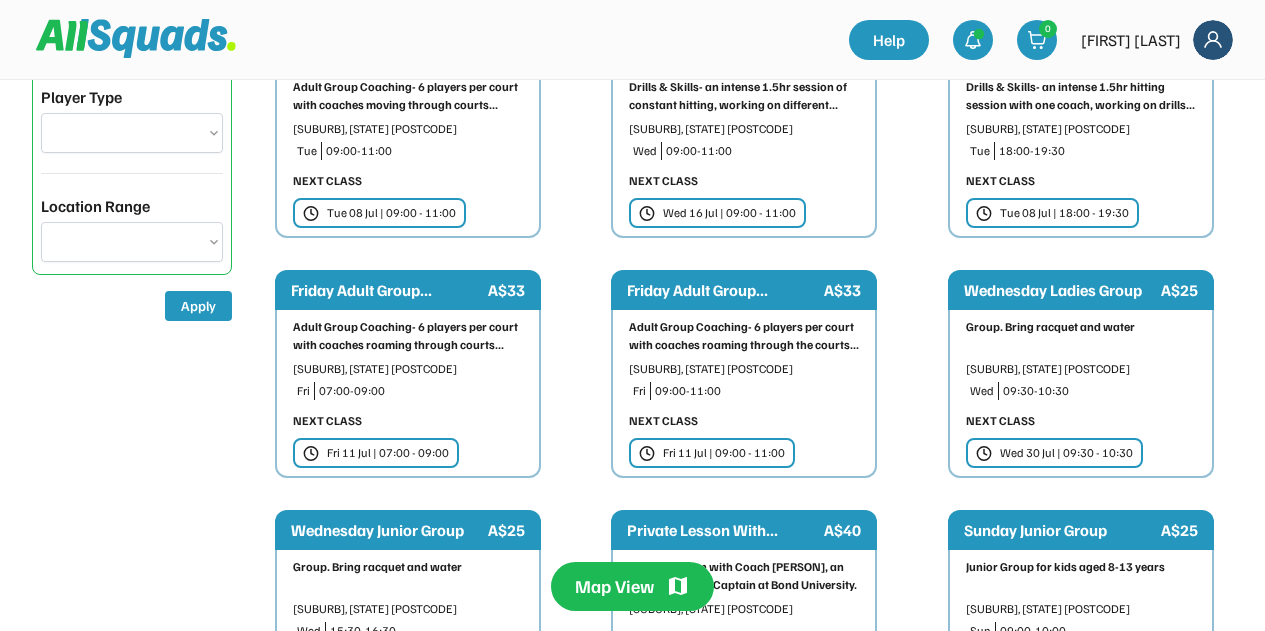 click on "Fri 11 Jul | 07:00 - 09:00" at bounding box center [376, 453] 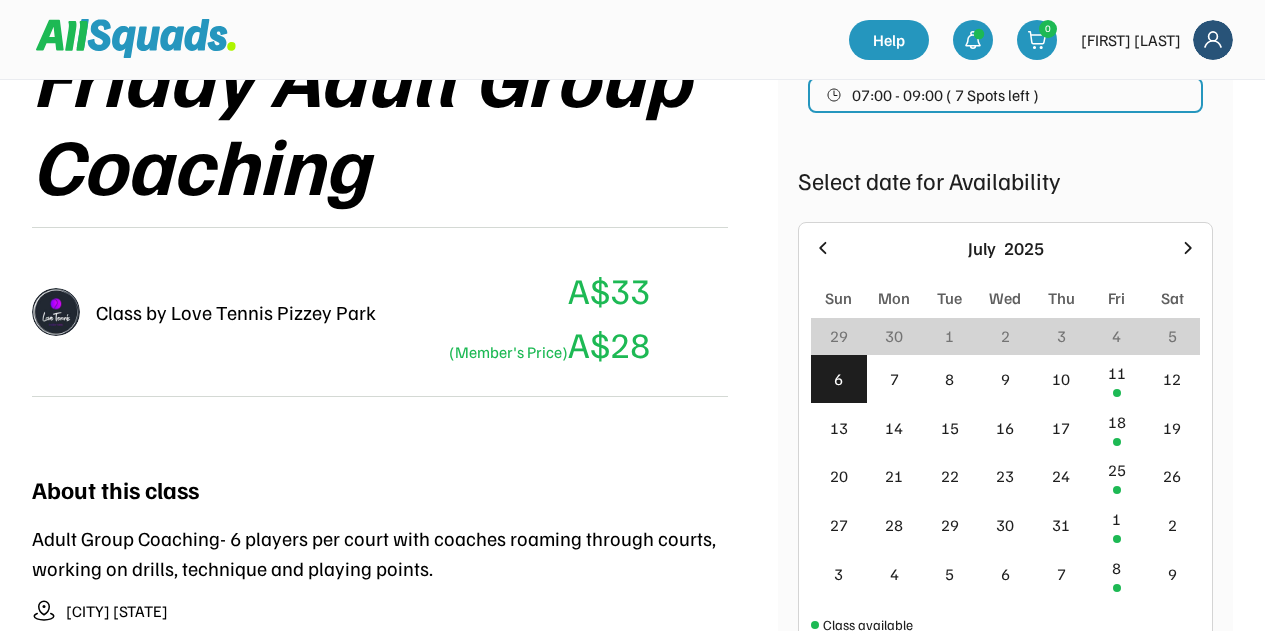 scroll, scrollTop: 400, scrollLeft: 0, axis: vertical 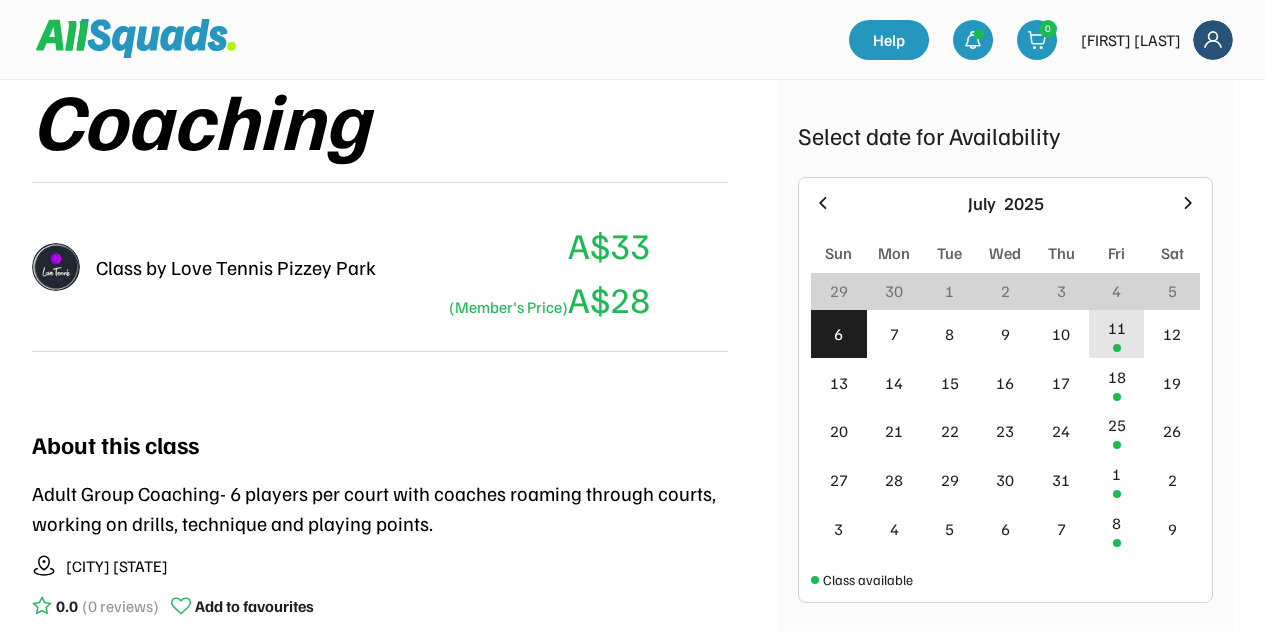 click on "11" at bounding box center (1117, 334) 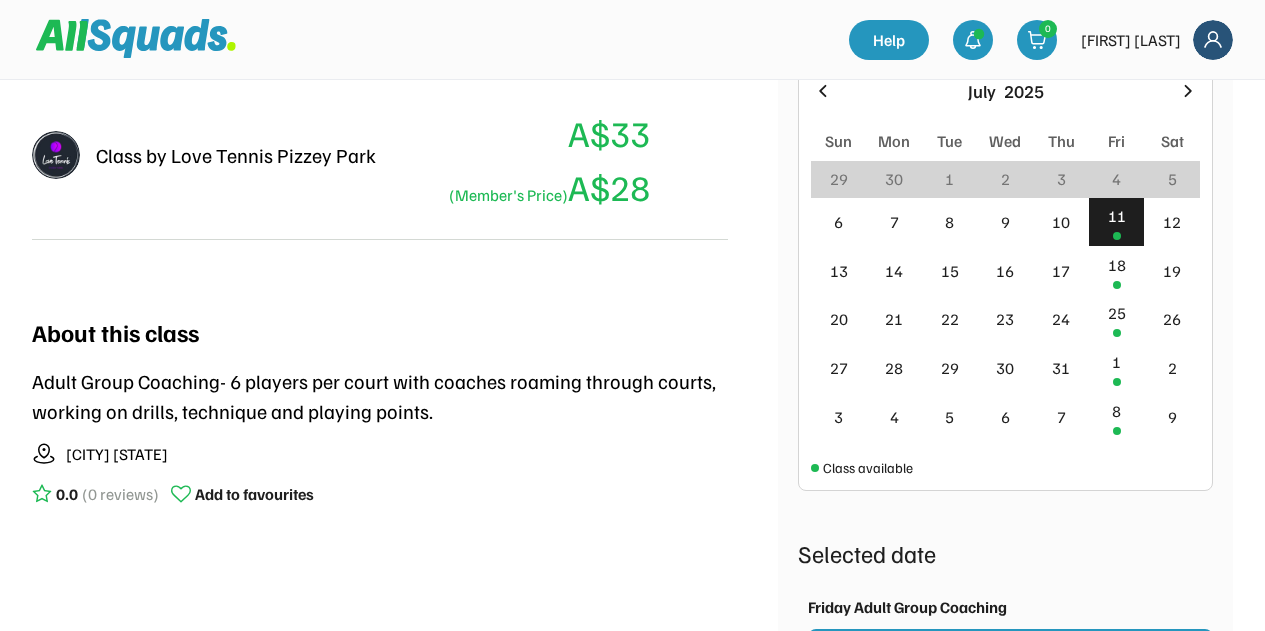 scroll, scrollTop: 779, scrollLeft: 0, axis: vertical 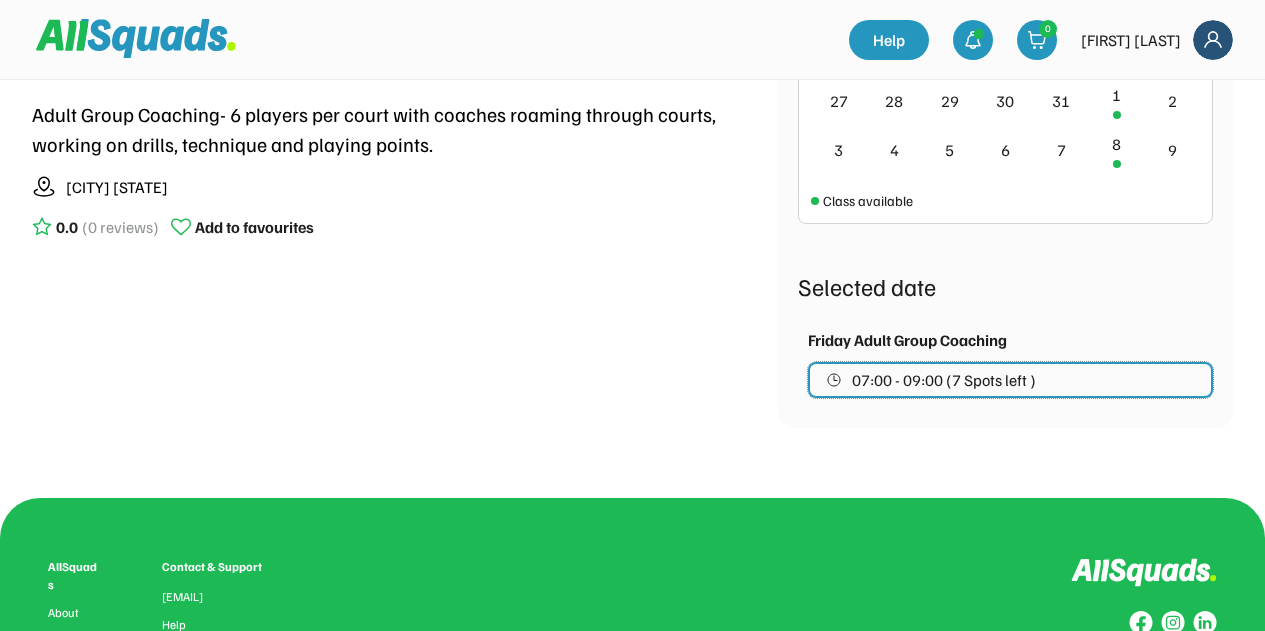 click on "07:00 - 09:00 (7 Spots left )" at bounding box center [944, 380] 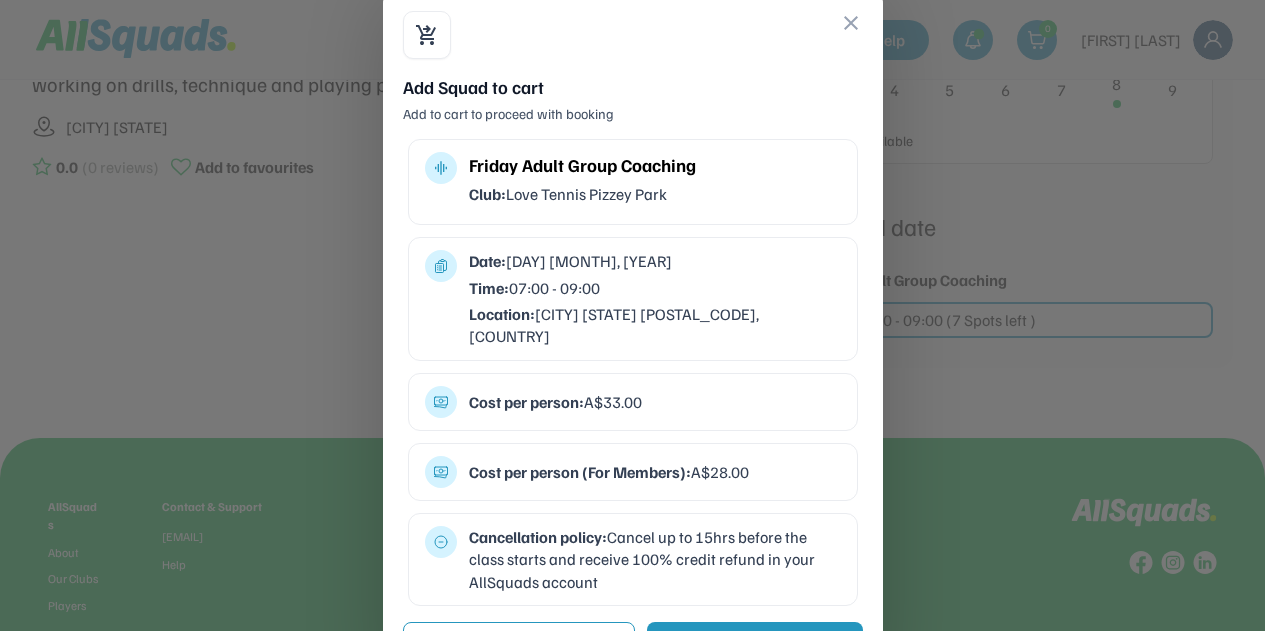 scroll, scrollTop: 979, scrollLeft: 0, axis: vertical 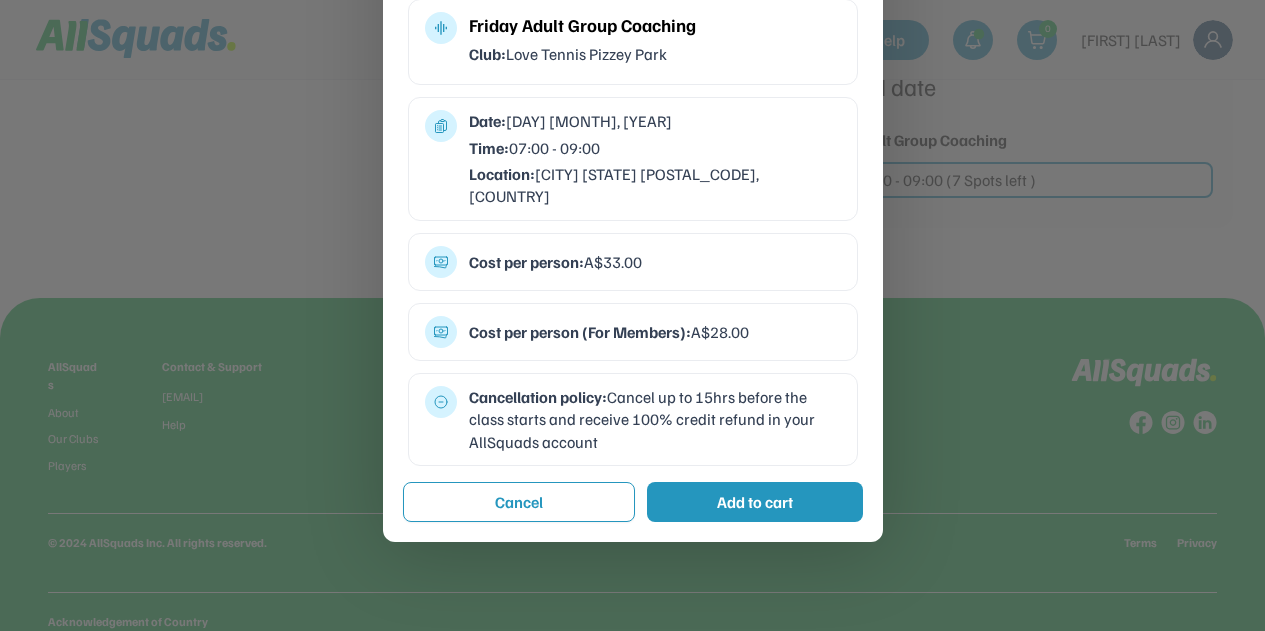 click on "Add to cart" at bounding box center [755, 502] 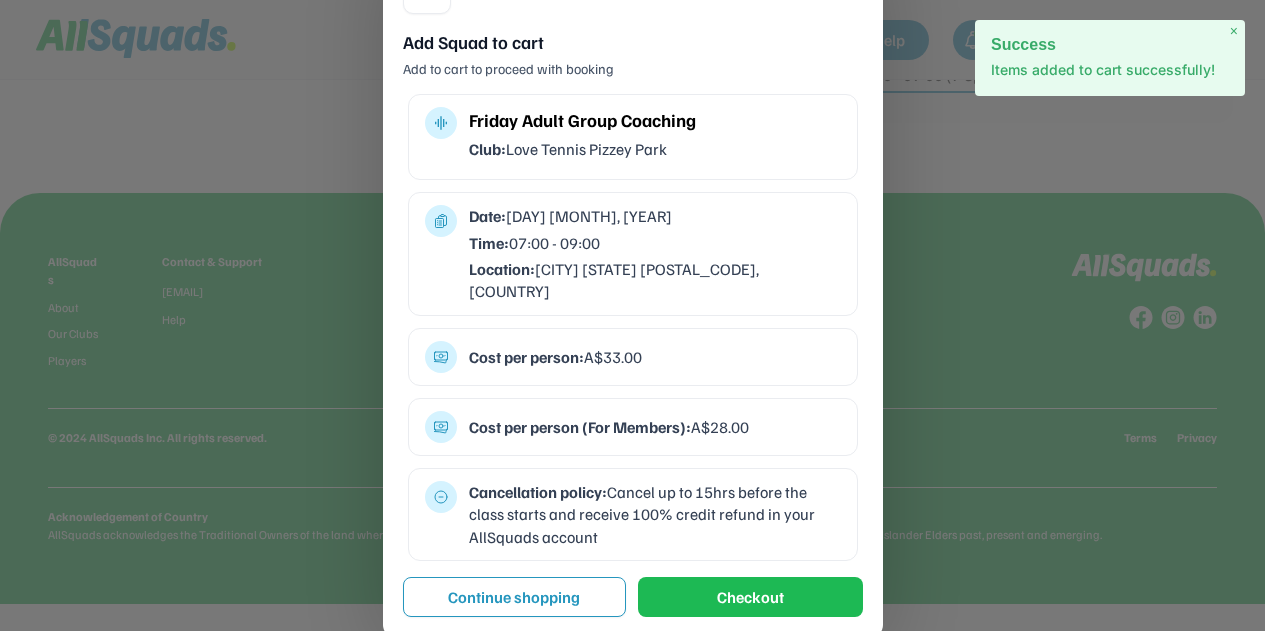 scroll, scrollTop: 1090, scrollLeft: 0, axis: vertical 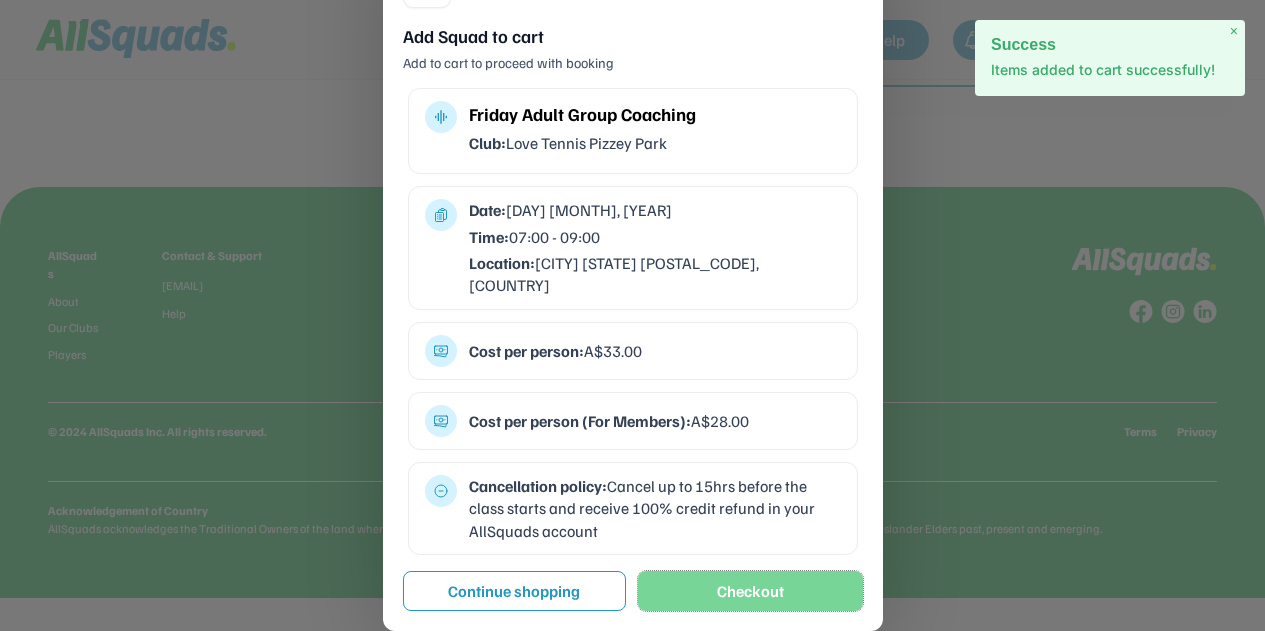 click on "Checkout" at bounding box center (750, 591) 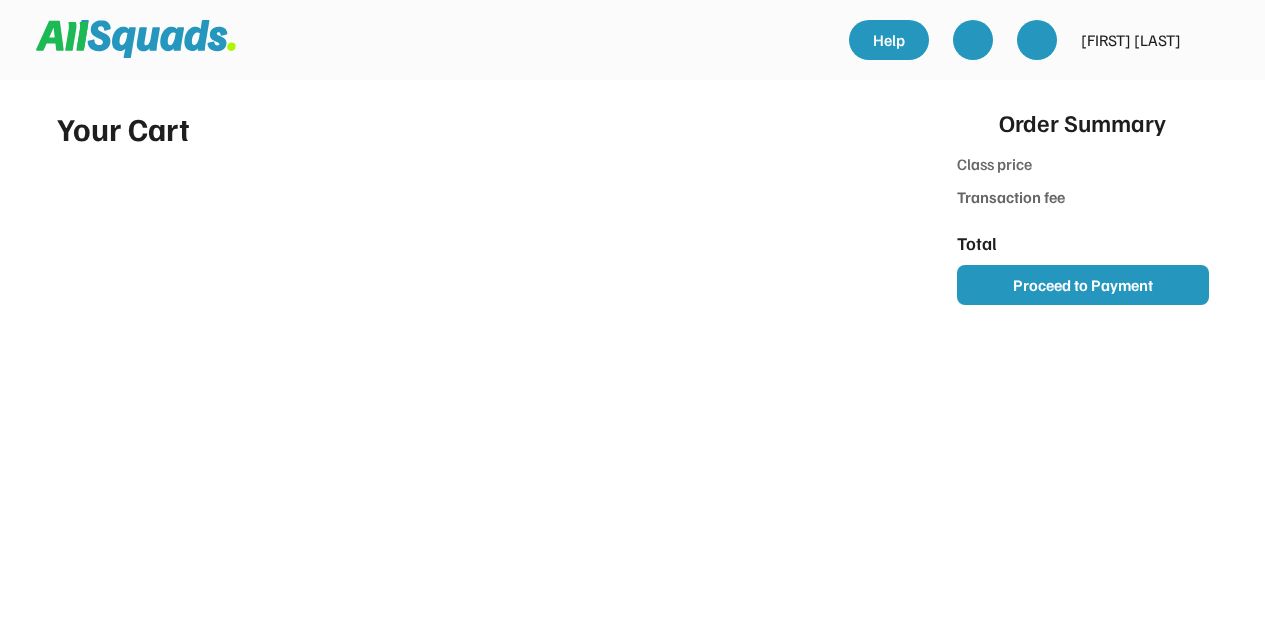 scroll, scrollTop: 0, scrollLeft: 0, axis: both 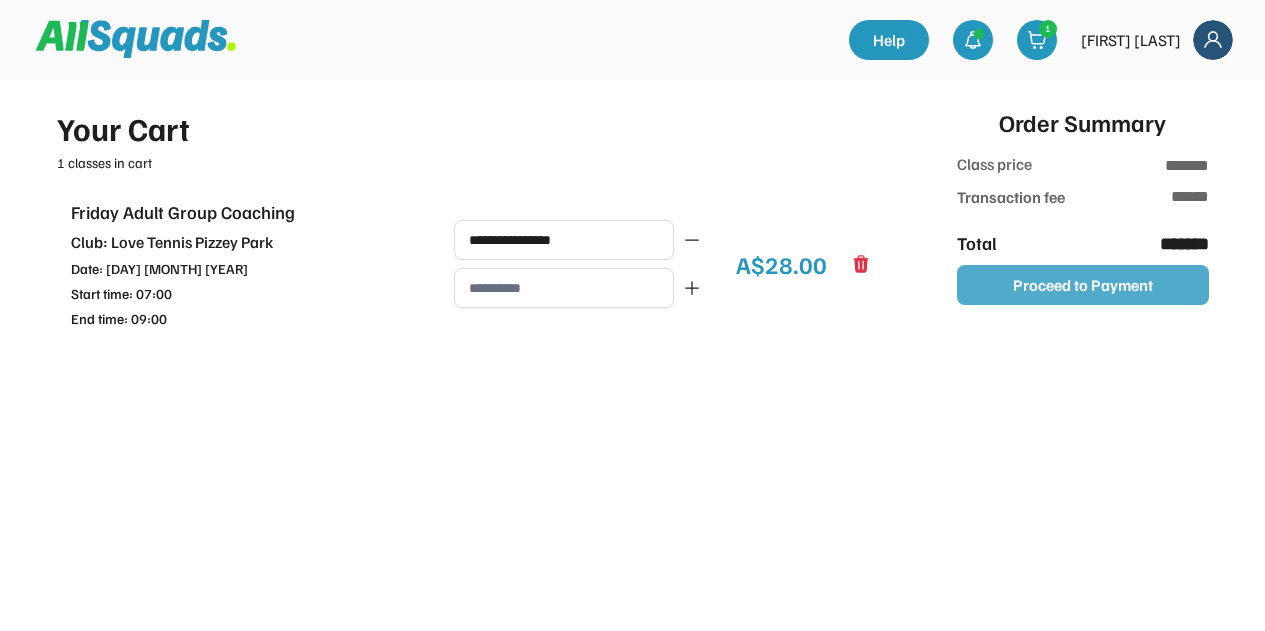 click on "Proceed to Payment" at bounding box center [1083, 285] 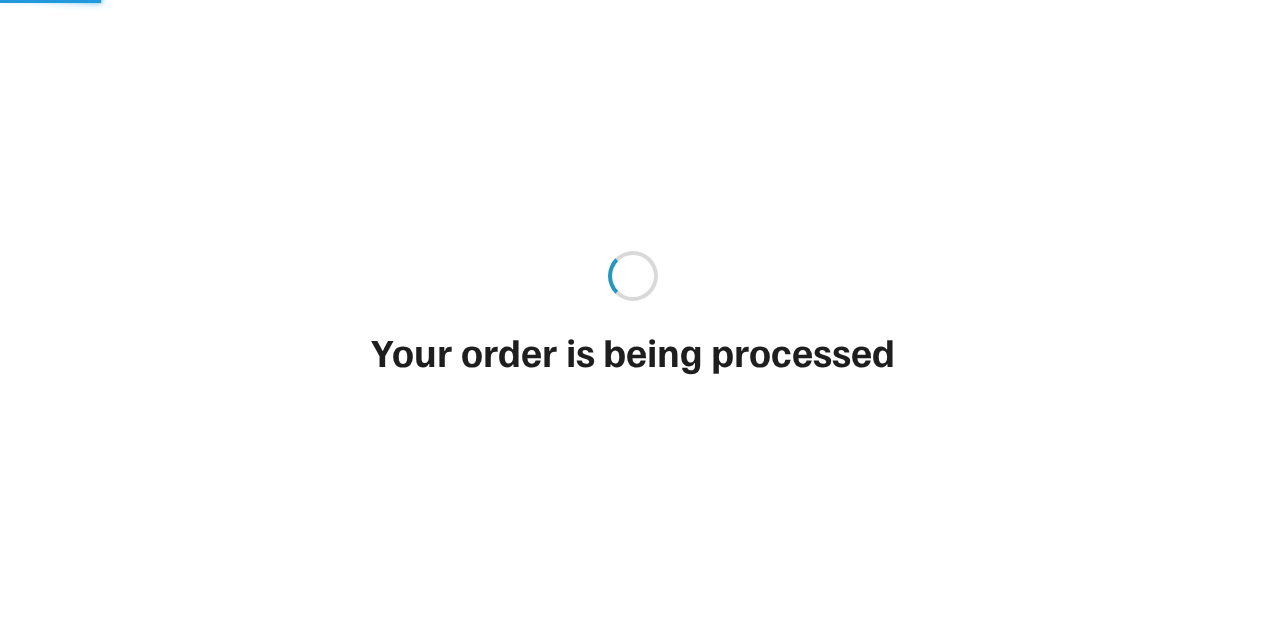 scroll, scrollTop: 0, scrollLeft: 0, axis: both 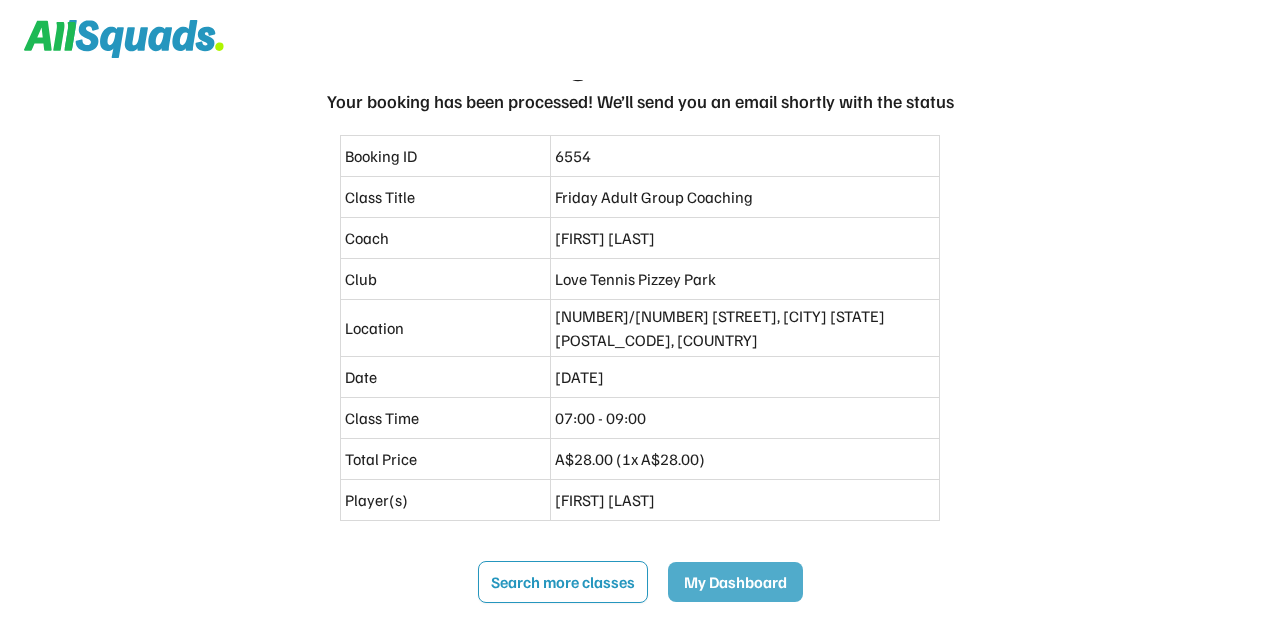 click on "My Dashboard" at bounding box center (735, 582) 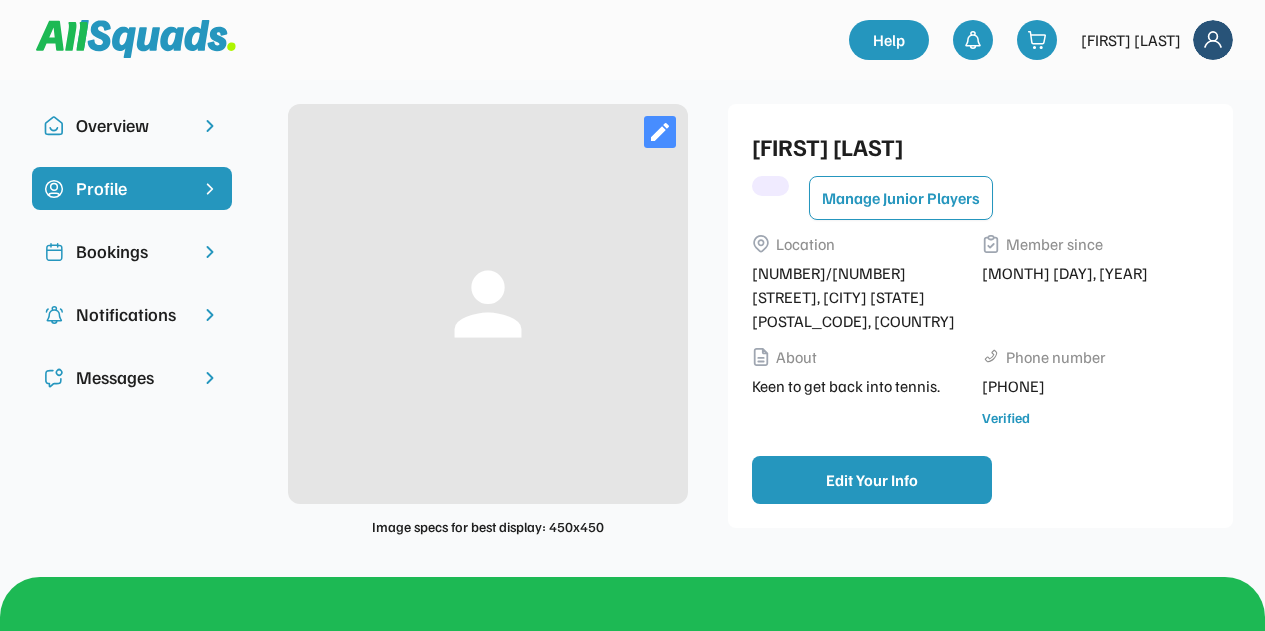 scroll, scrollTop: 0, scrollLeft: 0, axis: both 